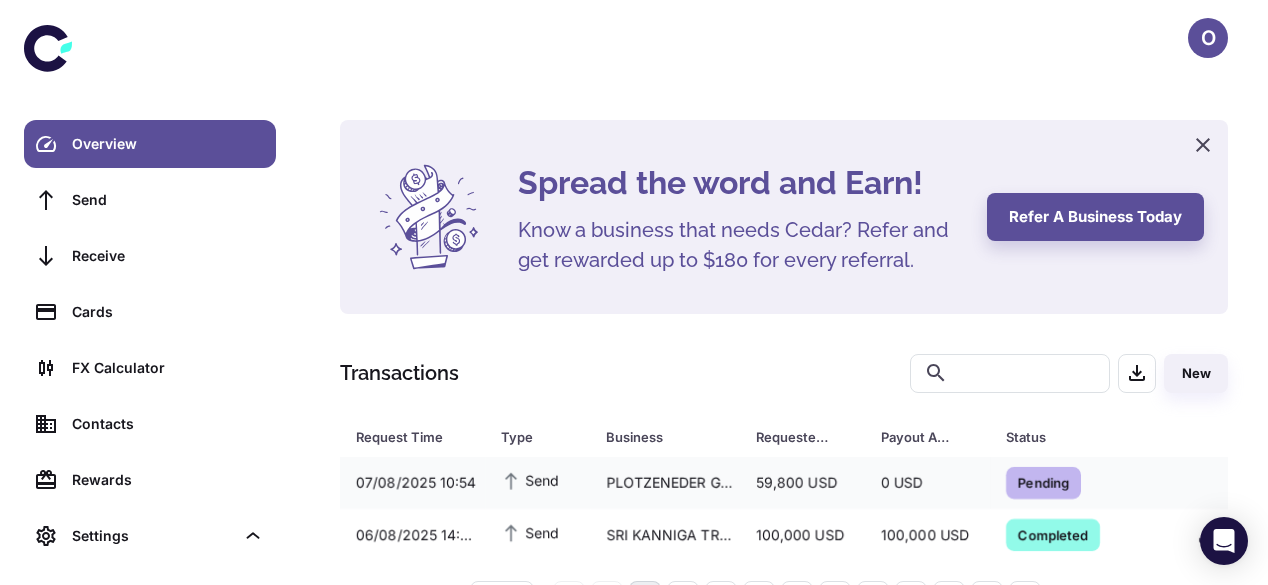 scroll, scrollTop: 67, scrollLeft: 0, axis: vertical 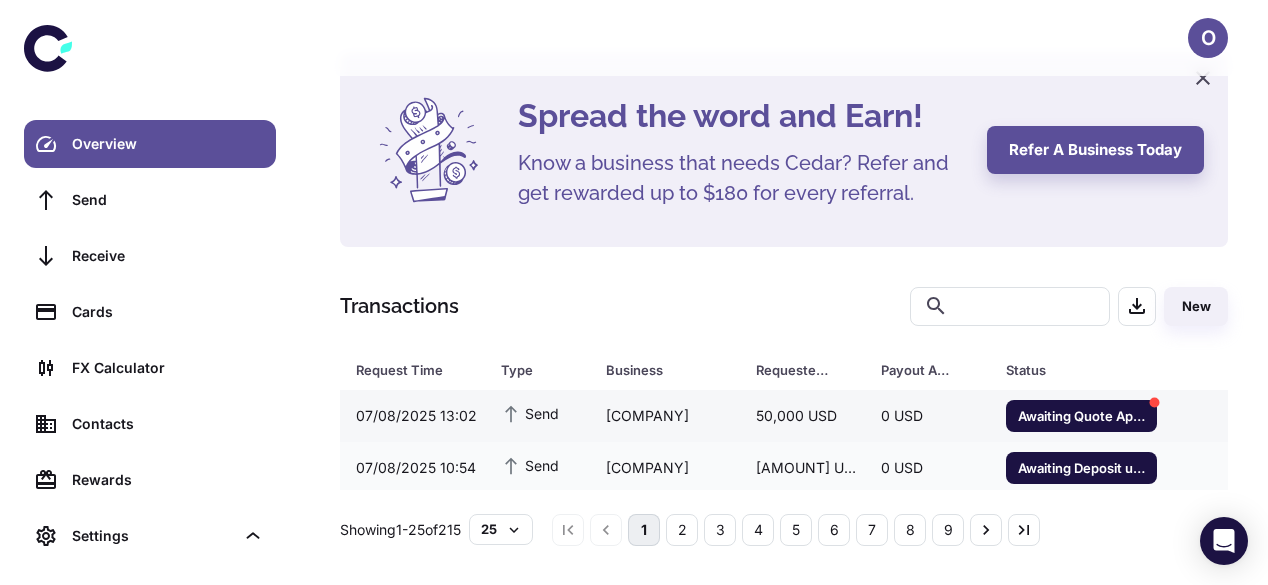 click on "50,000 USD" at bounding box center (802, 416) 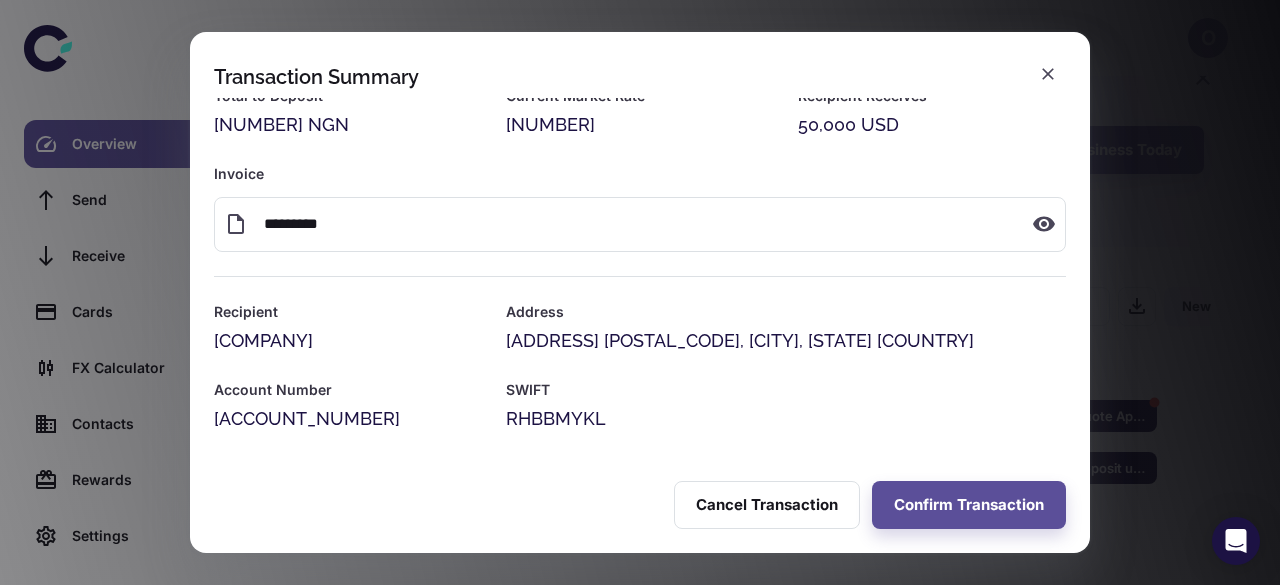 scroll, scrollTop: 0, scrollLeft: 0, axis: both 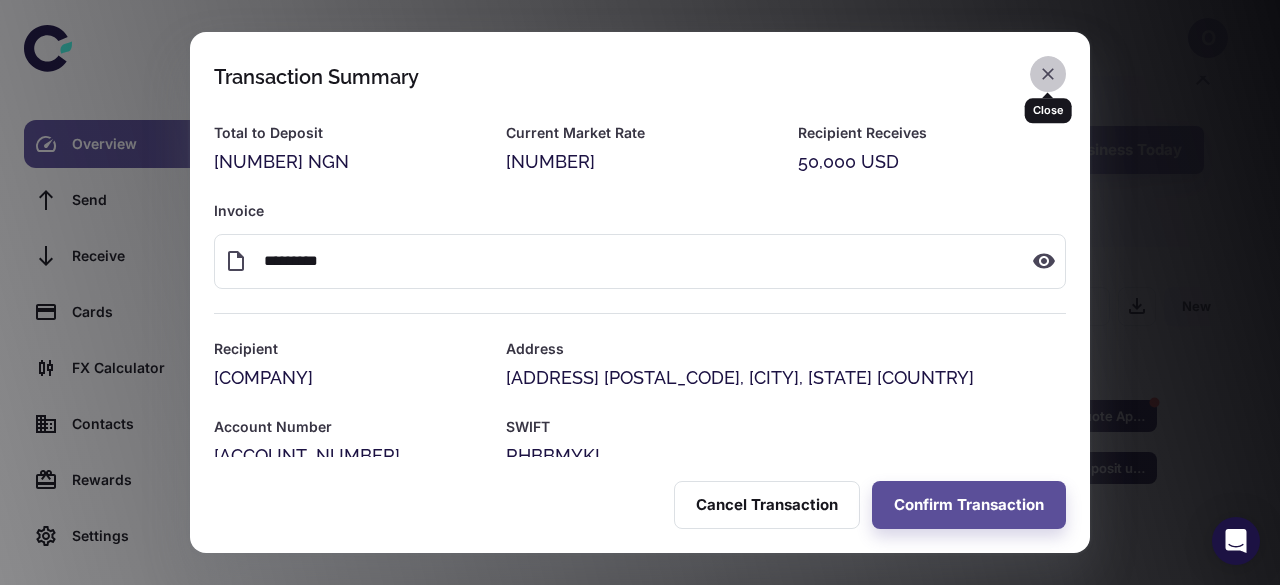 drag, startPoint x: 1044, startPoint y: 75, endPoint x: 1039, endPoint y: 110, distance: 35.35534 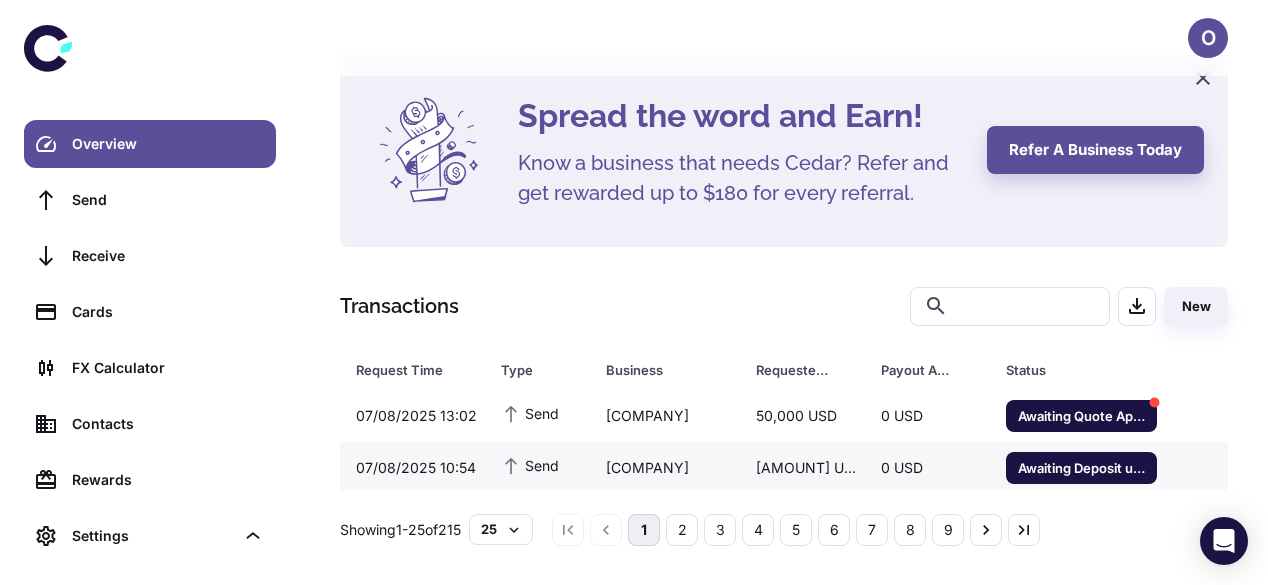 click on "[AMOUNT] USD" at bounding box center (802, 468) 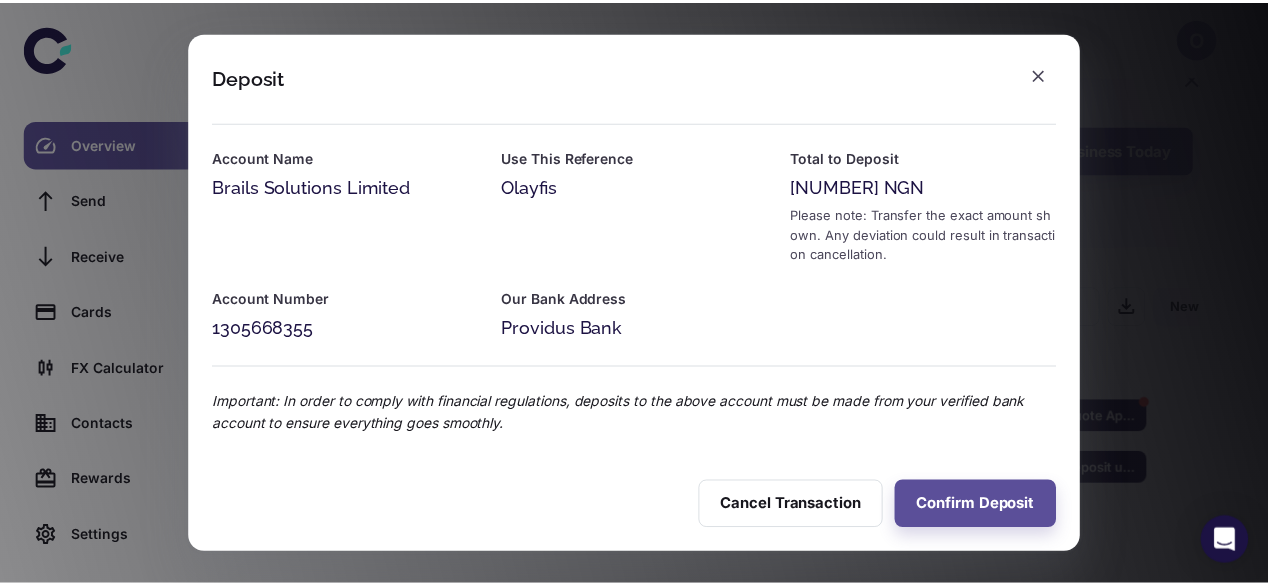 scroll, scrollTop: 0, scrollLeft: 0, axis: both 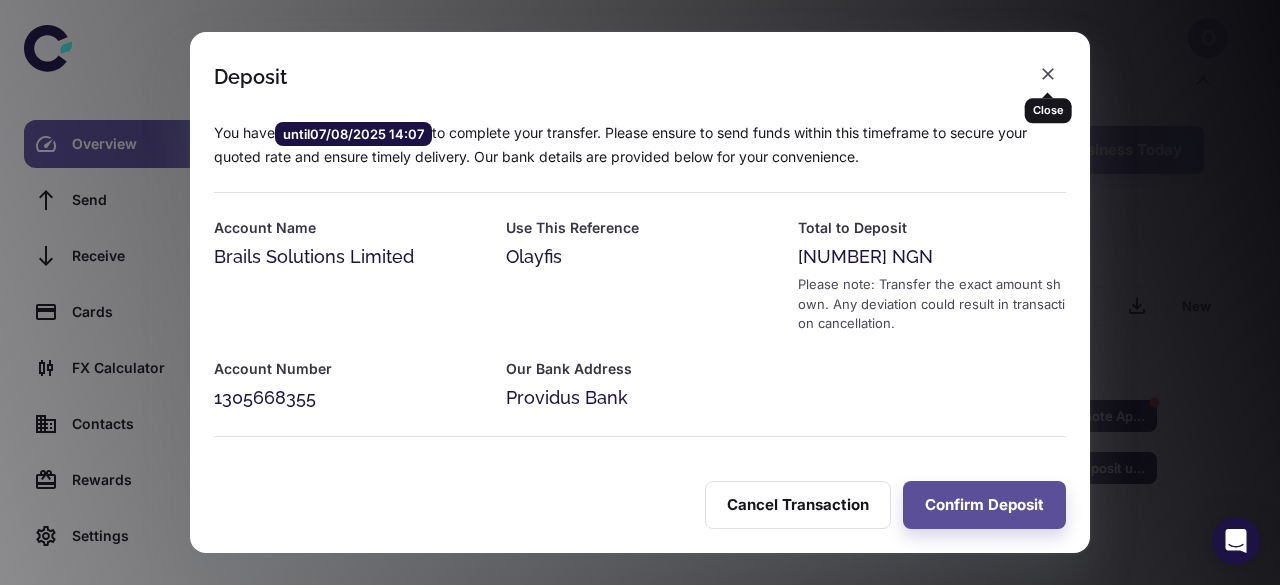 click on "Close" at bounding box center (1048, 103) 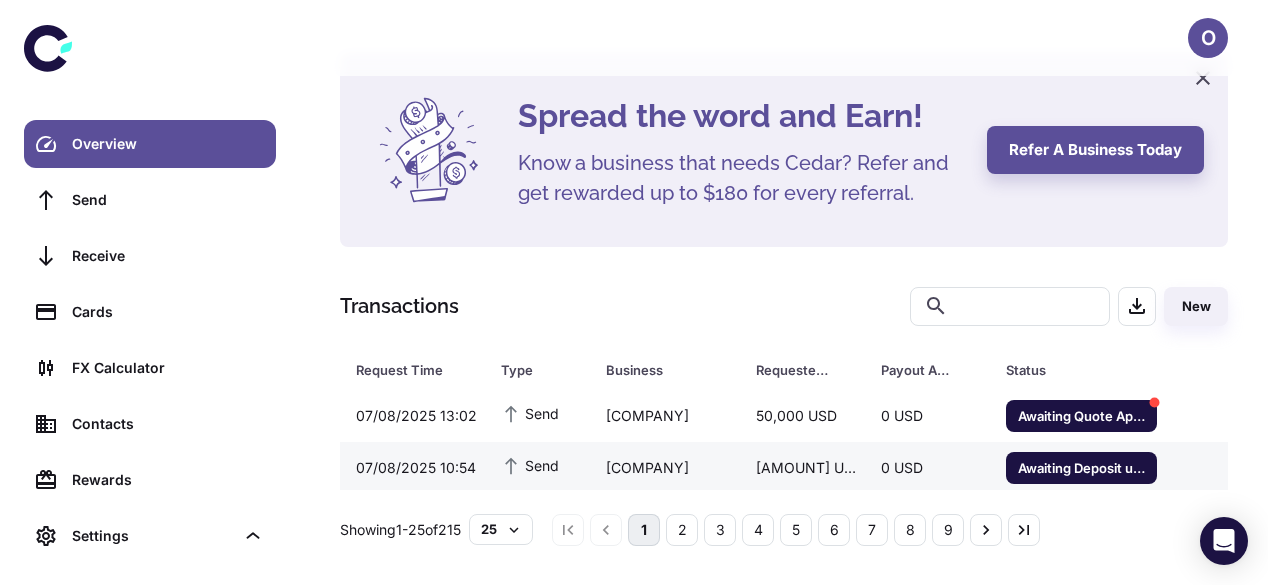 click on "[AMOUNT] USD" at bounding box center [802, 468] 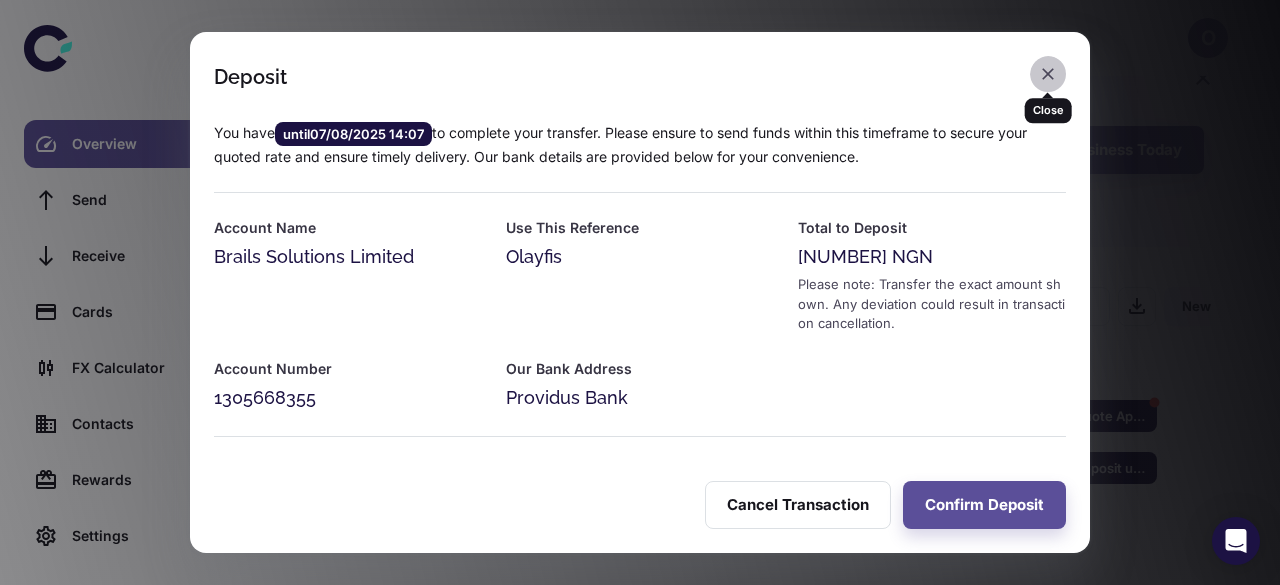 click 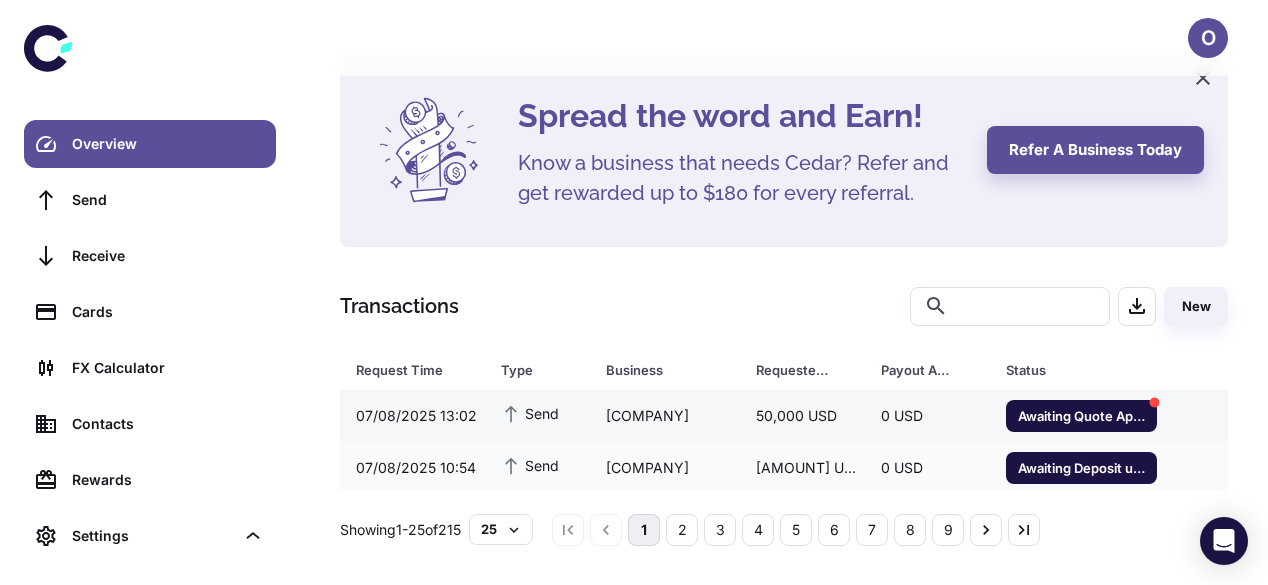 click on "50,000 USD" at bounding box center (802, 416) 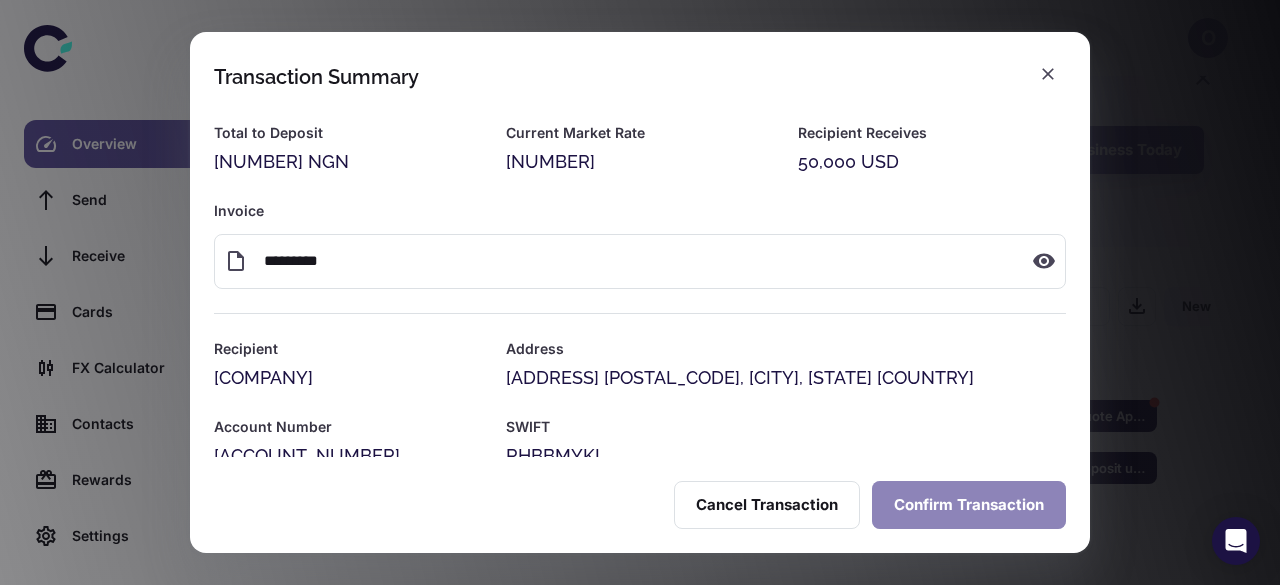 click on "Confirm Transaction" at bounding box center (969, 505) 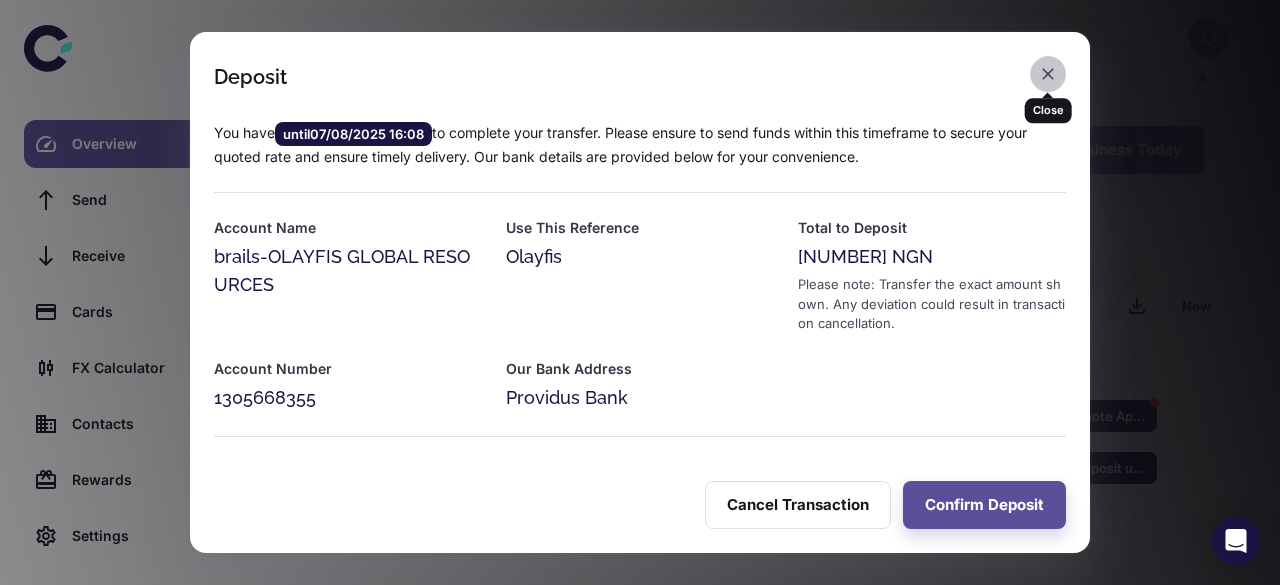 click 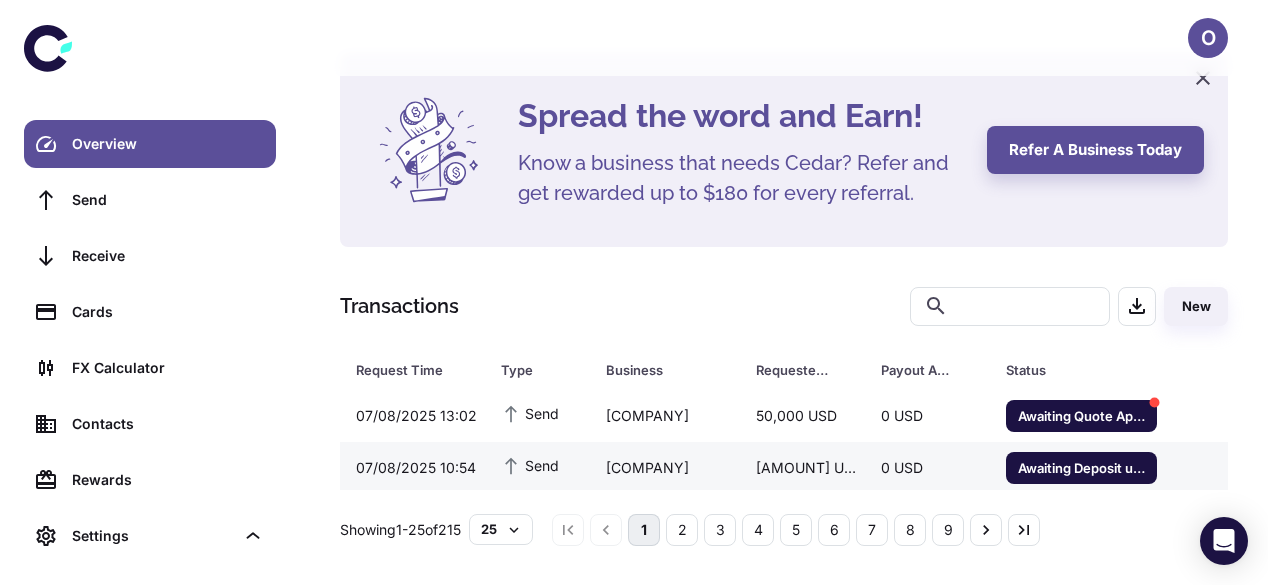 click on "[COMPANY]" at bounding box center [665, 468] 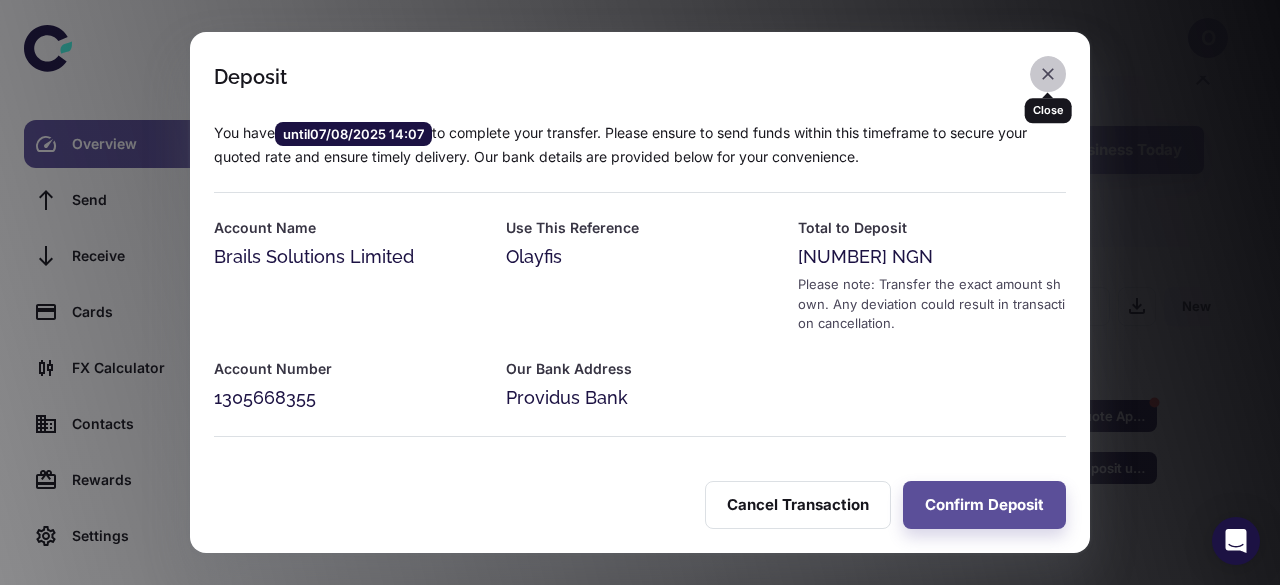 click 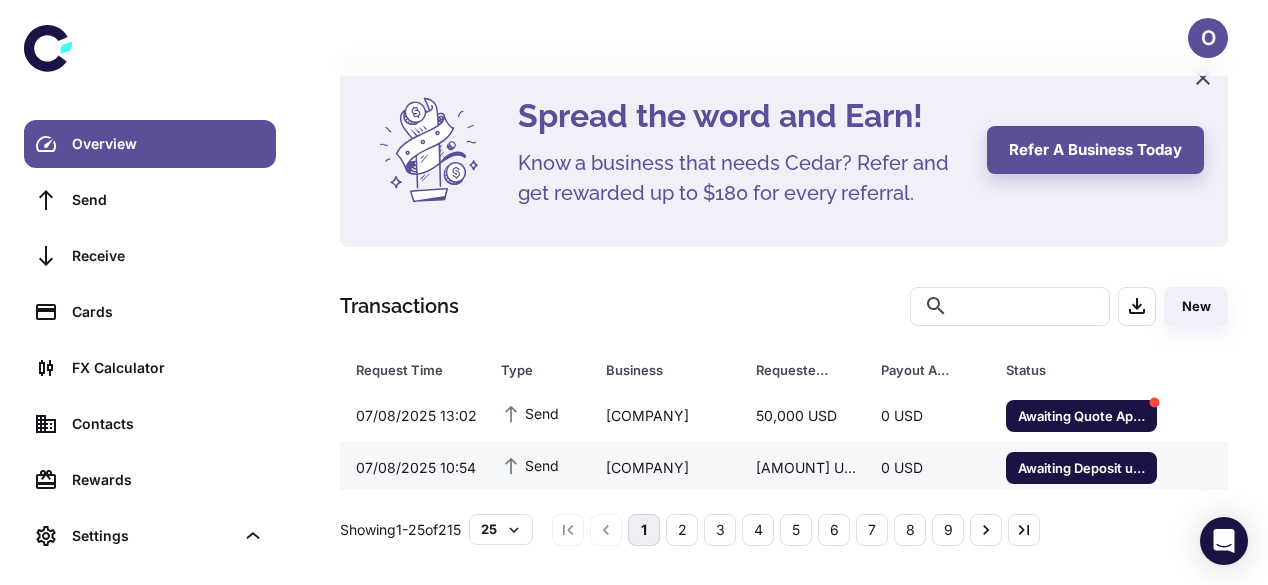 click on "[COMPANY]" at bounding box center [665, 468] 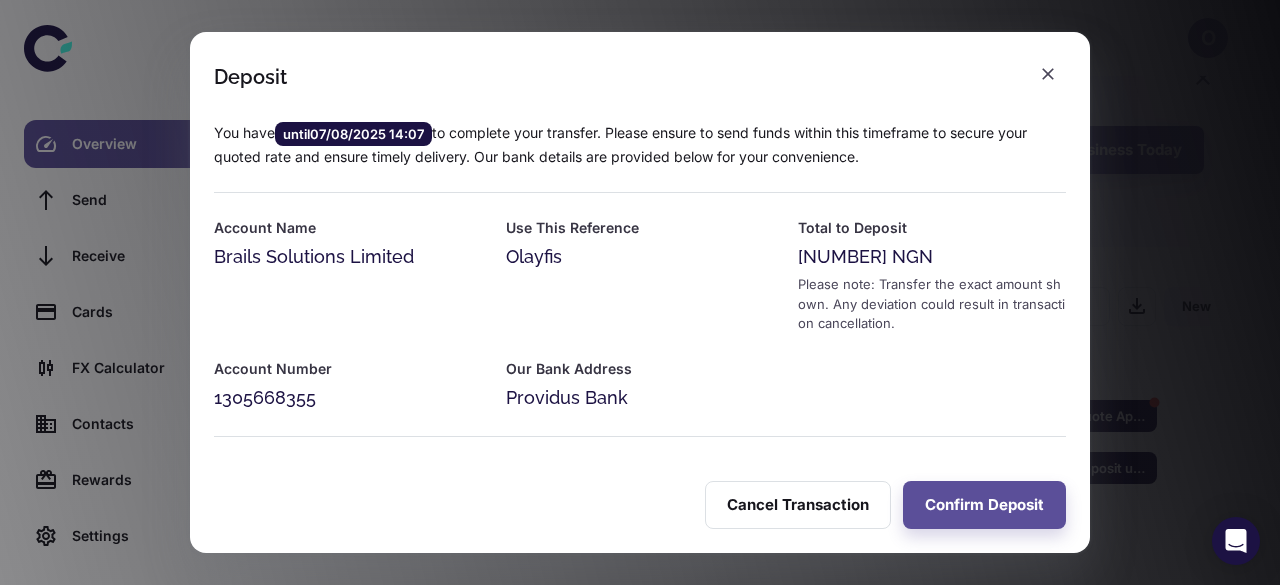 drag, startPoint x: 909, startPoint y: 261, endPoint x: 790, endPoint y: 257, distance: 119.06721 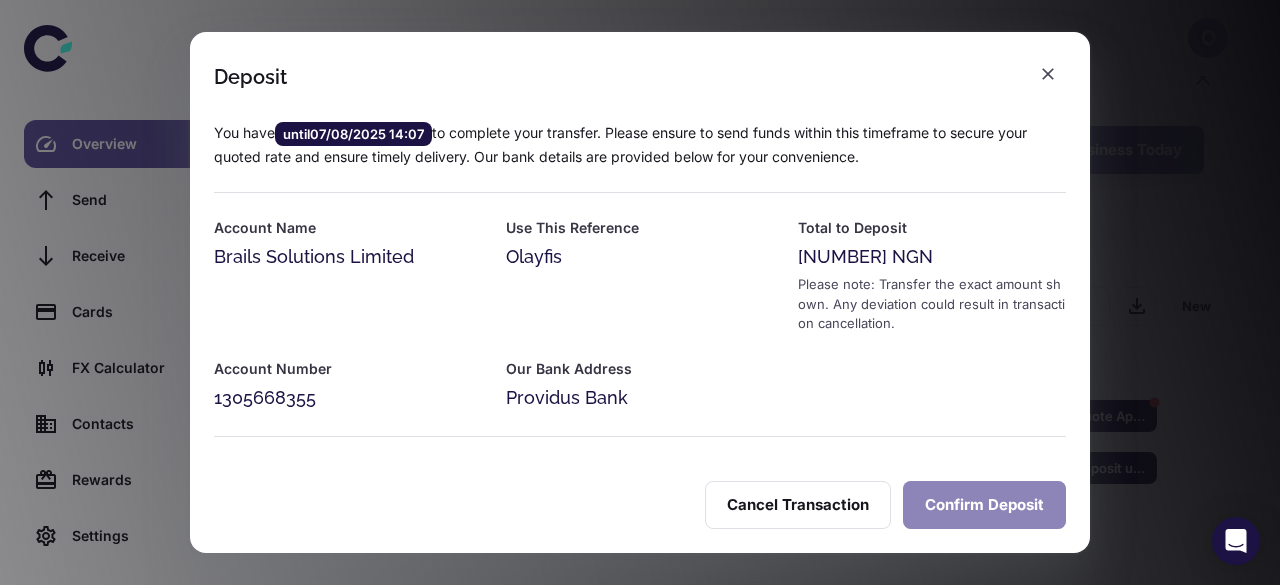 click on "Confirm Deposit" at bounding box center (984, 505) 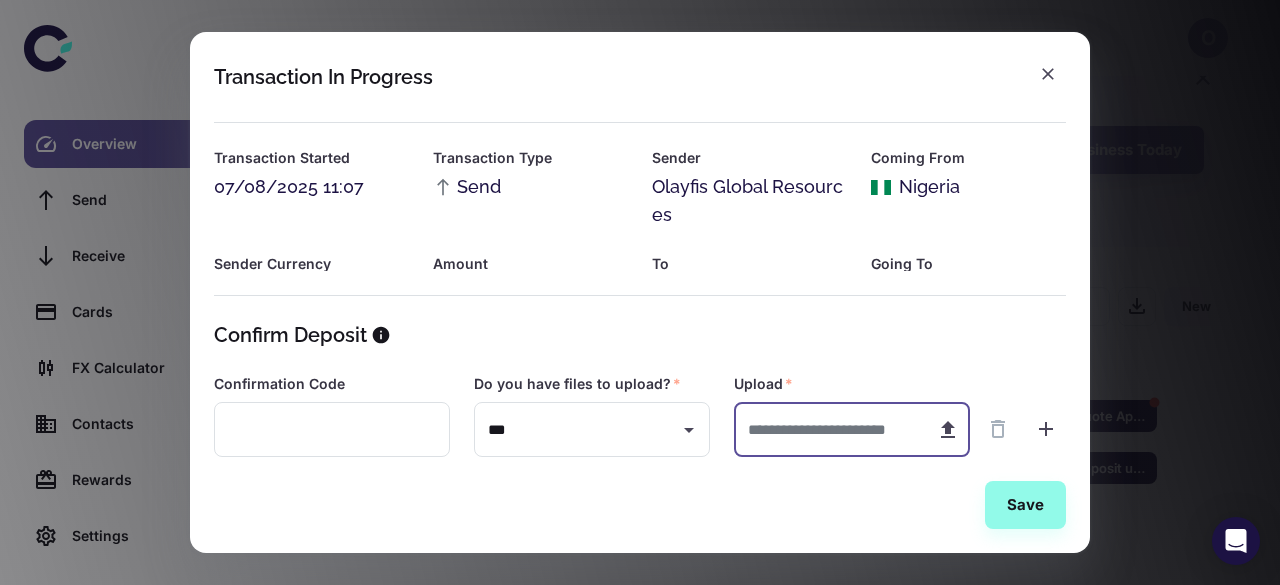 click at bounding box center [827, 429] 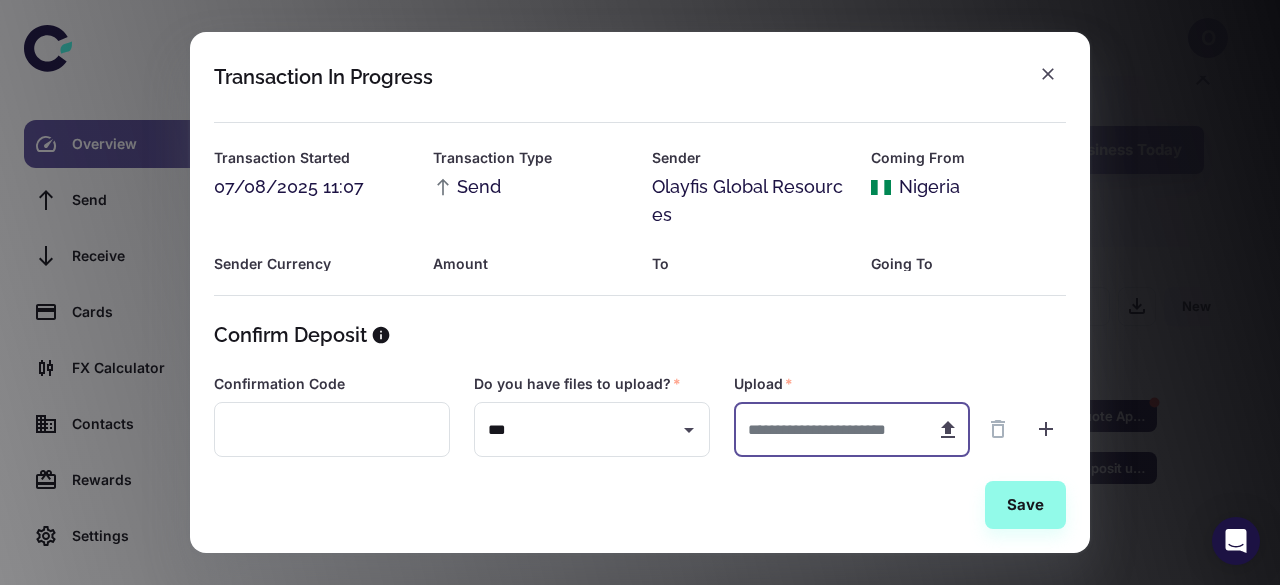 type on "**********" 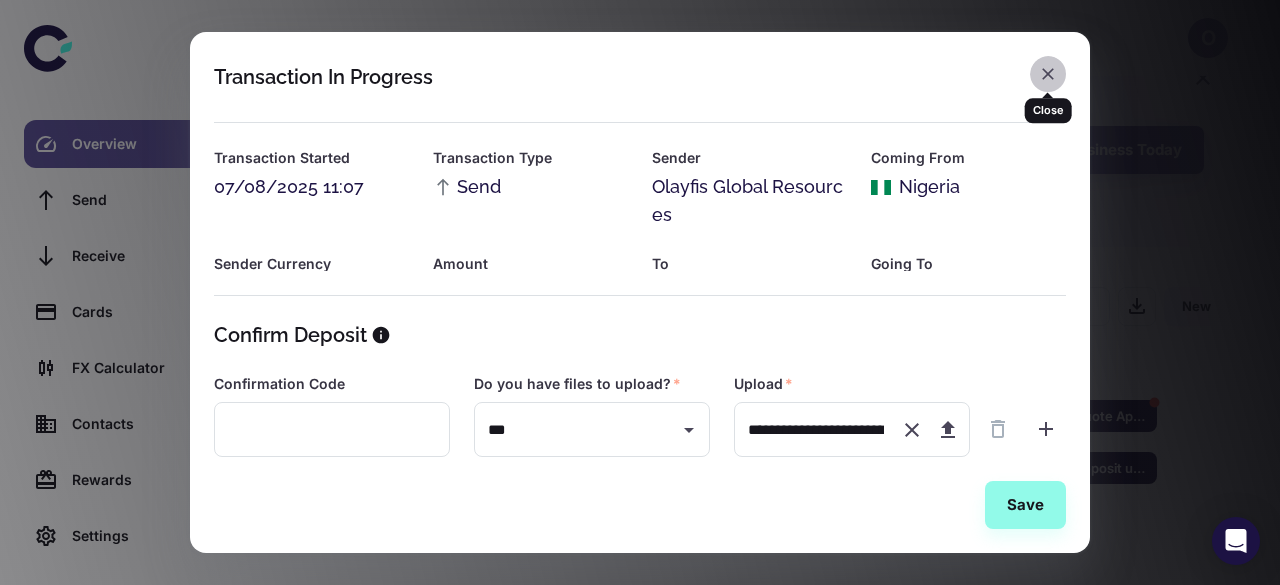 click 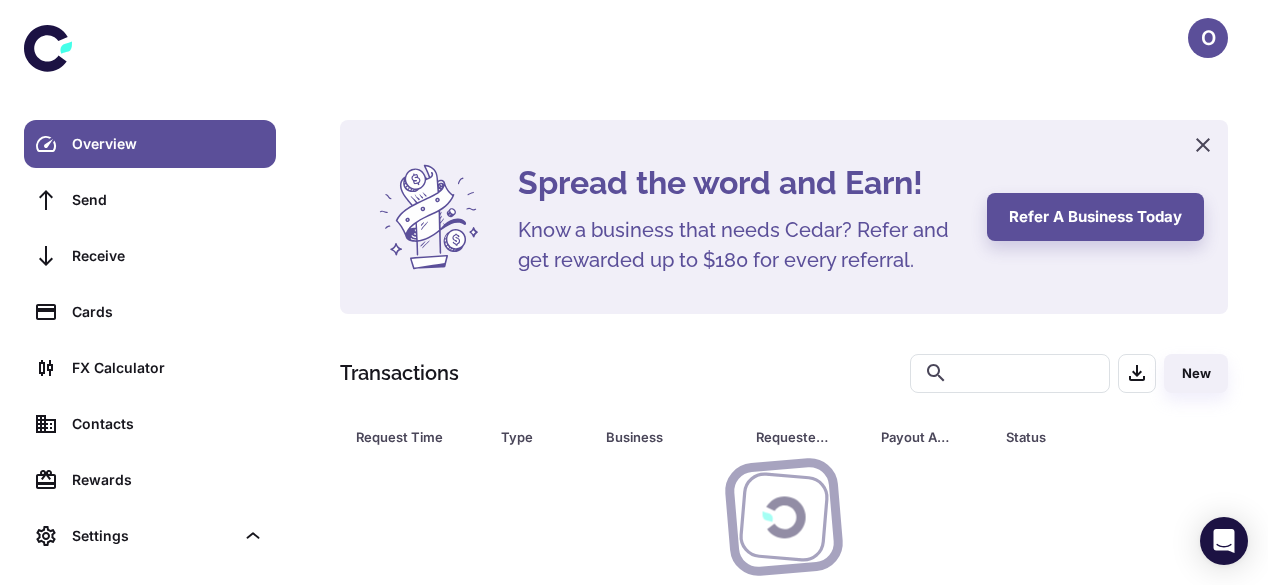scroll, scrollTop: 67, scrollLeft: 0, axis: vertical 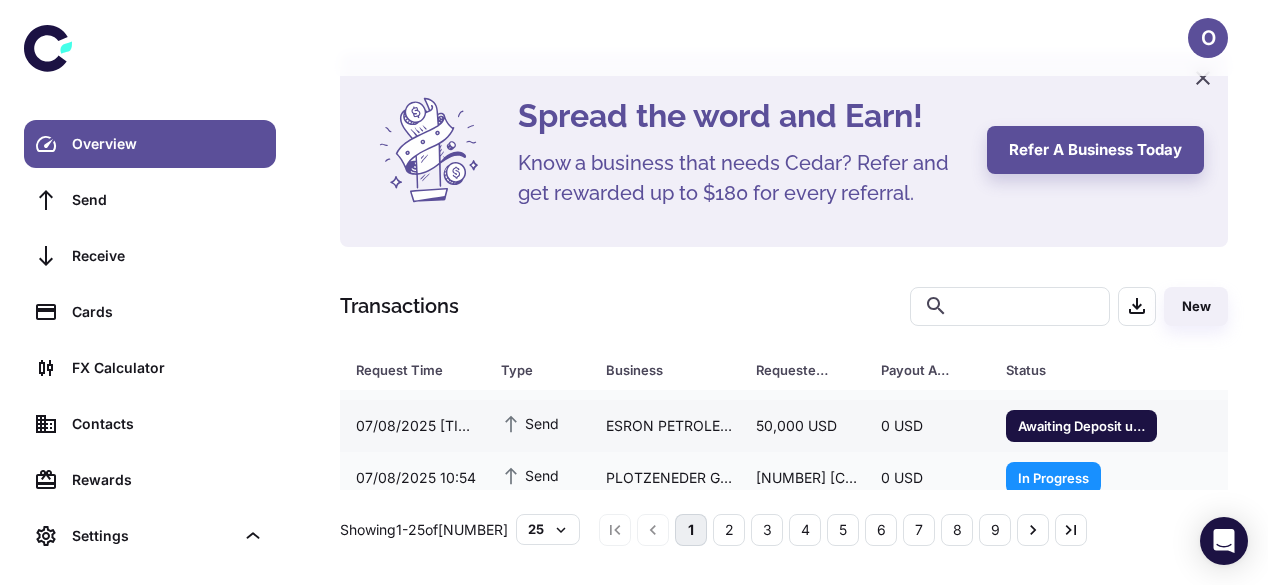 click on "0 USD" at bounding box center (927, 426) 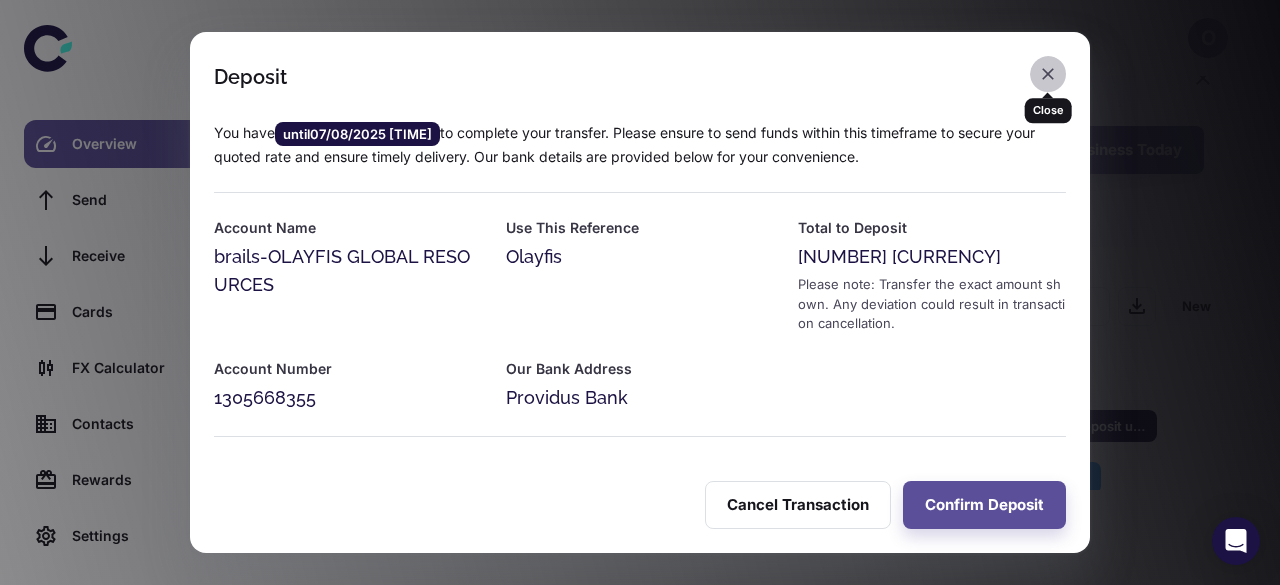 click at bounding box center (1048, 74) 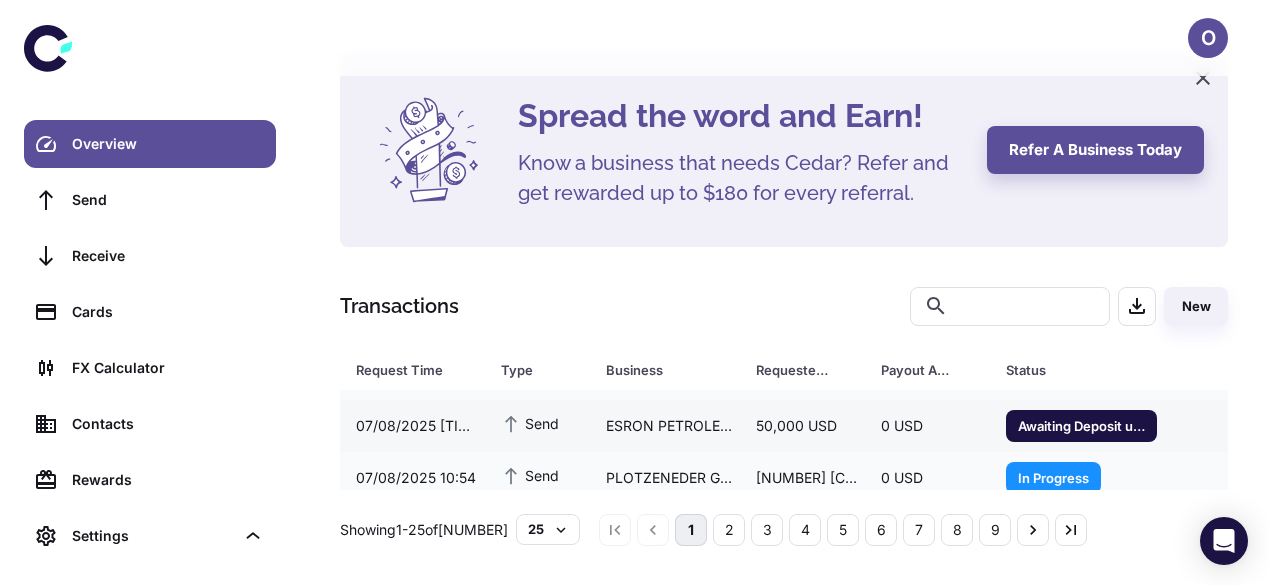 click on "50,000 USD" at bounding box center [802, 426] 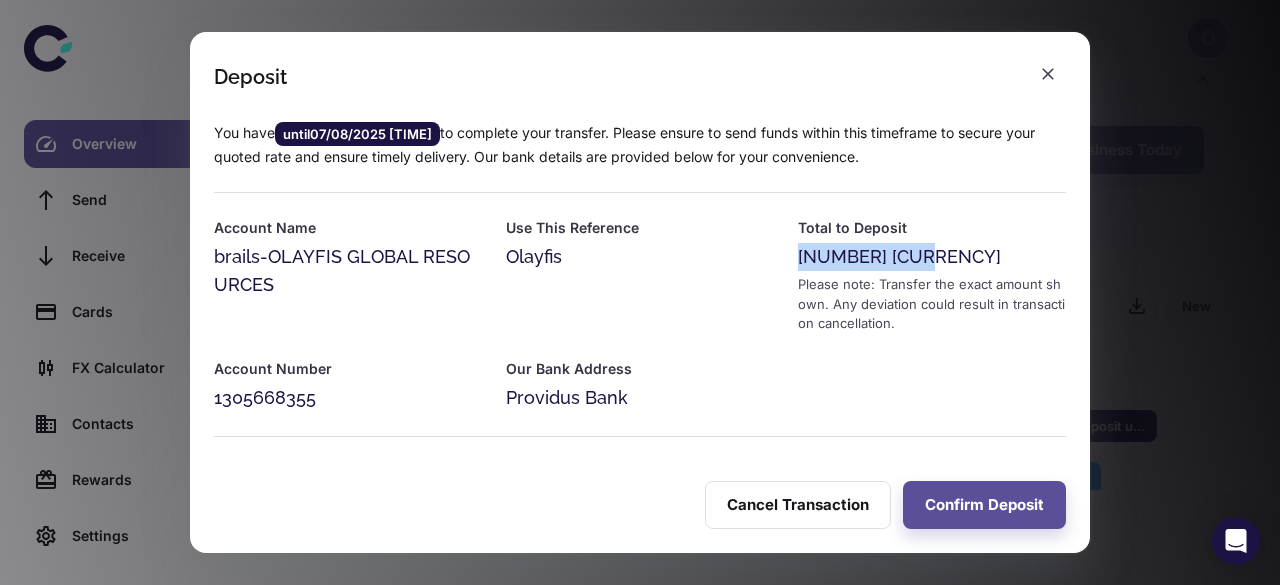 drag, startPoint x: 900, startPoint y: 263, endPoint x: 791, endPoint y: 259, distance: 109.07337 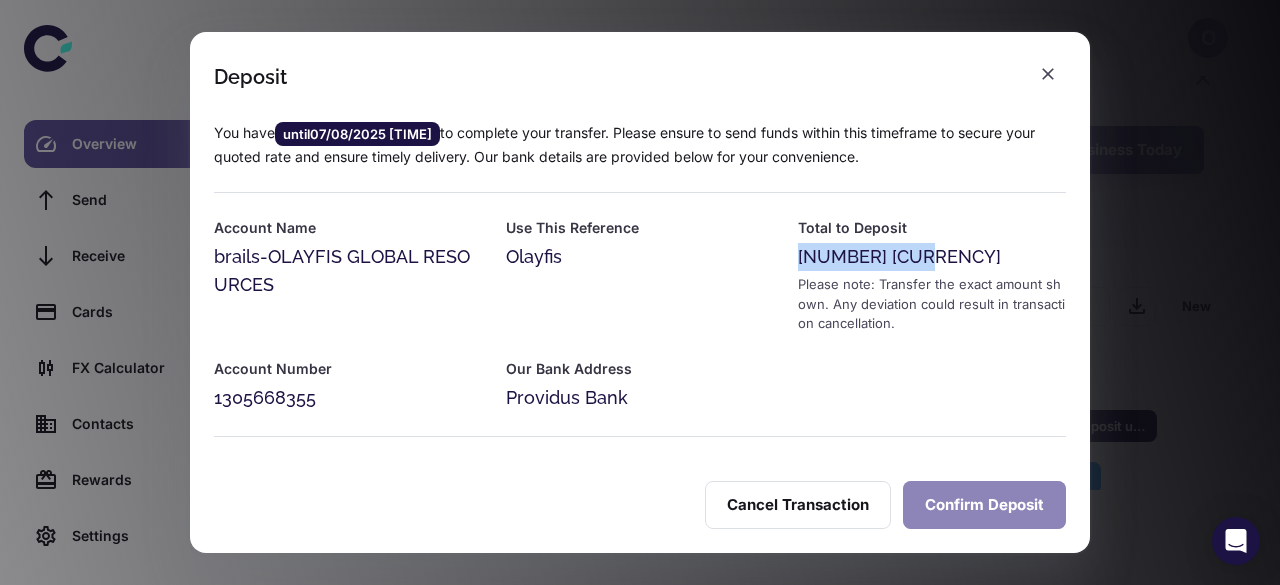 click on "Confirm Deposit" at bounding box center [984, 505] 